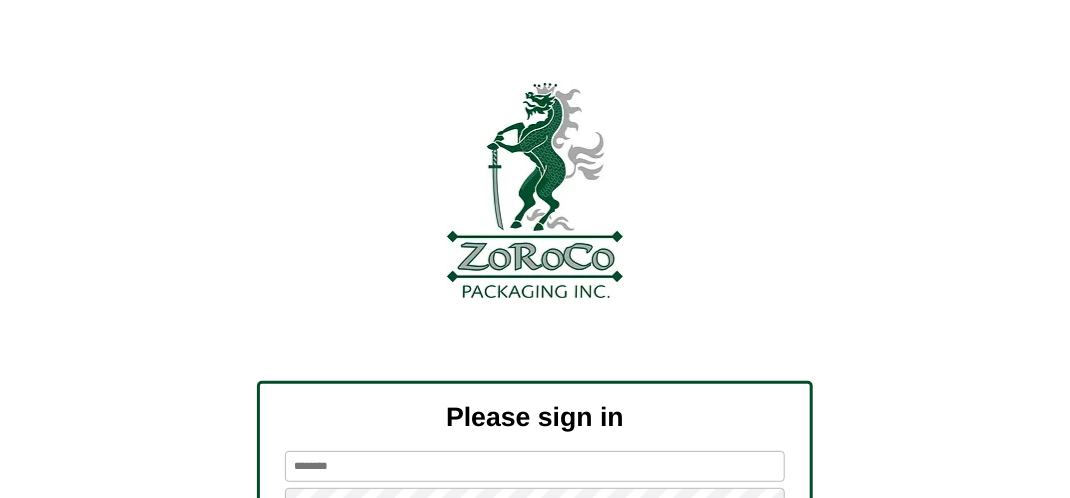 scroll, scrollTop: 226, scrollLeft: 0, axis: vertical 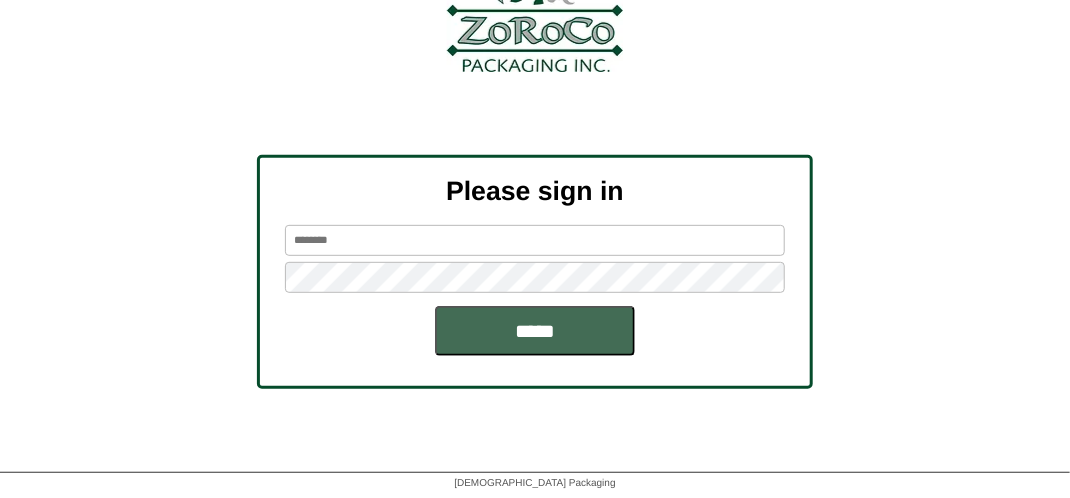 type on "*******" 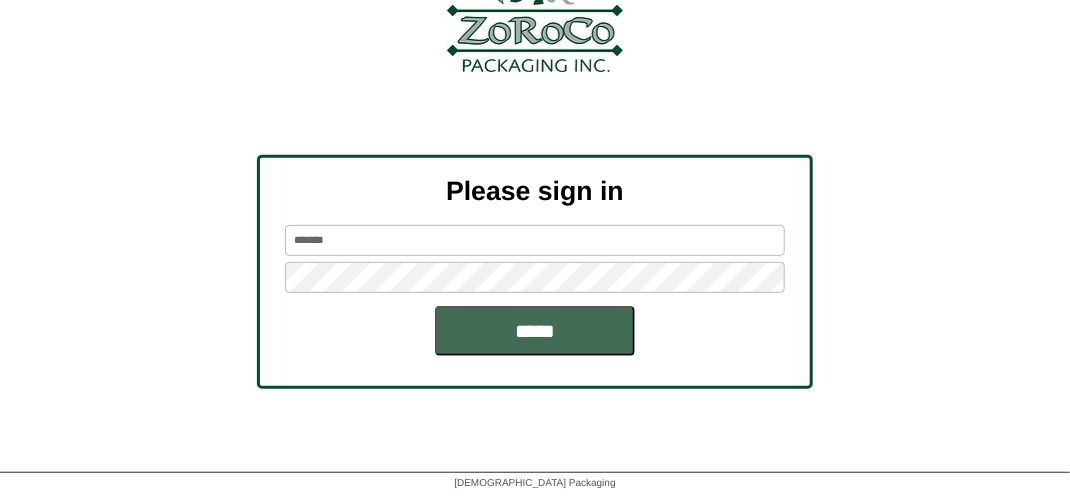 click on "*****" at bounding box center (535, 331) 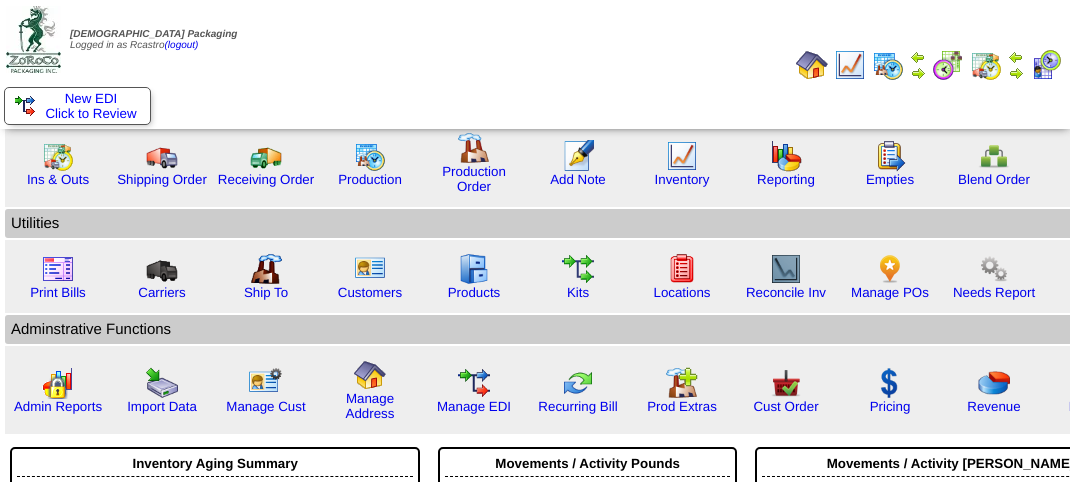 scroll, scrollTop: 0, scrollLeft: 0, axis: both 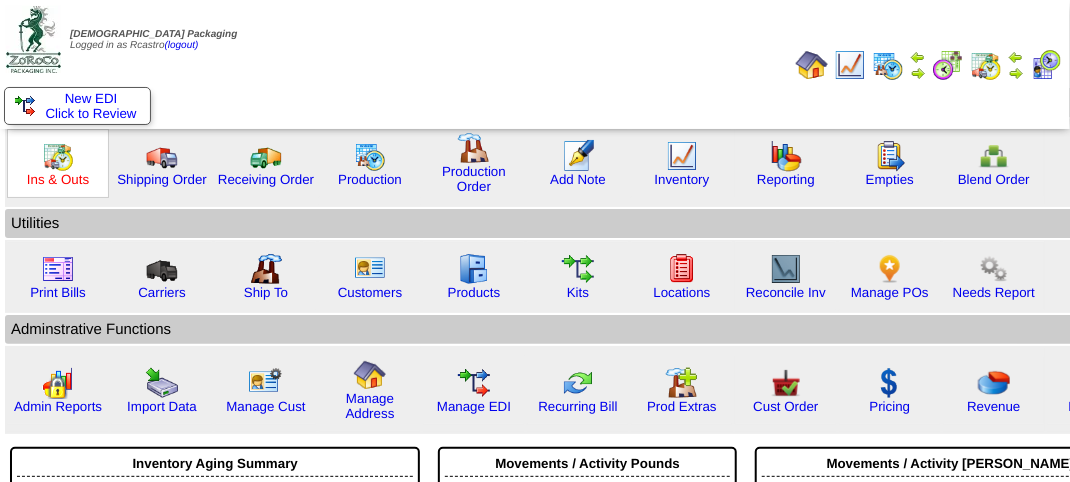 click on "Ins & Outs" at bounding box center [58, 179] 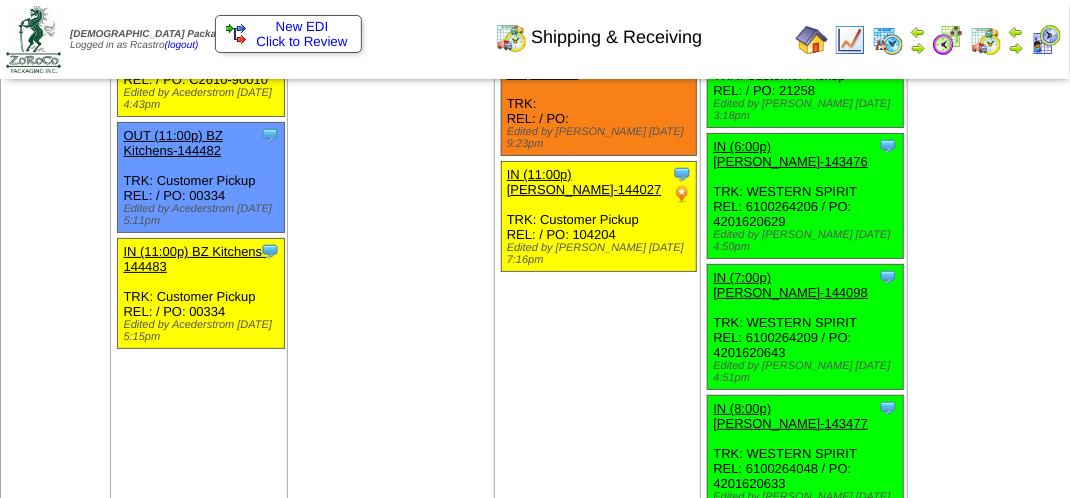 scroll, scrollTop: 2800, scrollLeft: 0, axis: vertical 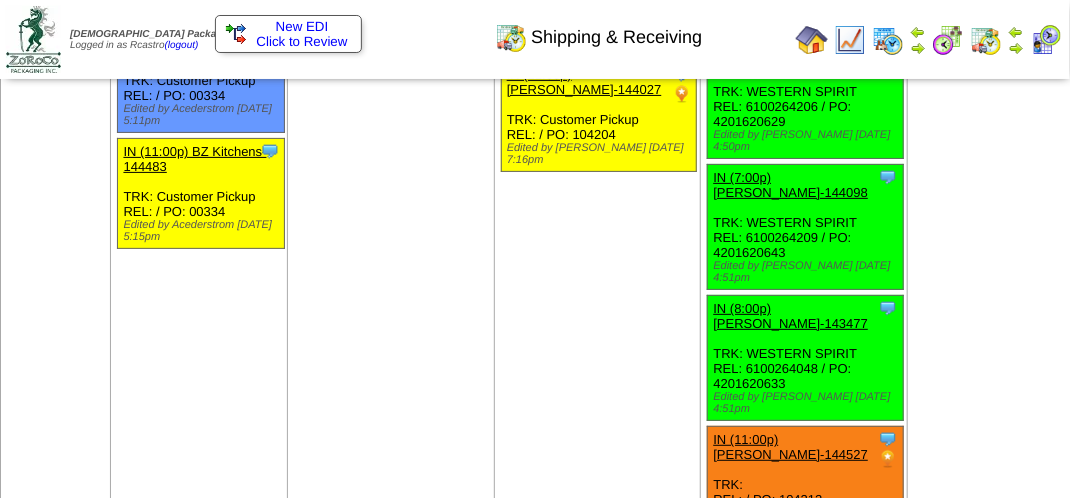 click at bounding box center [1046, 40] 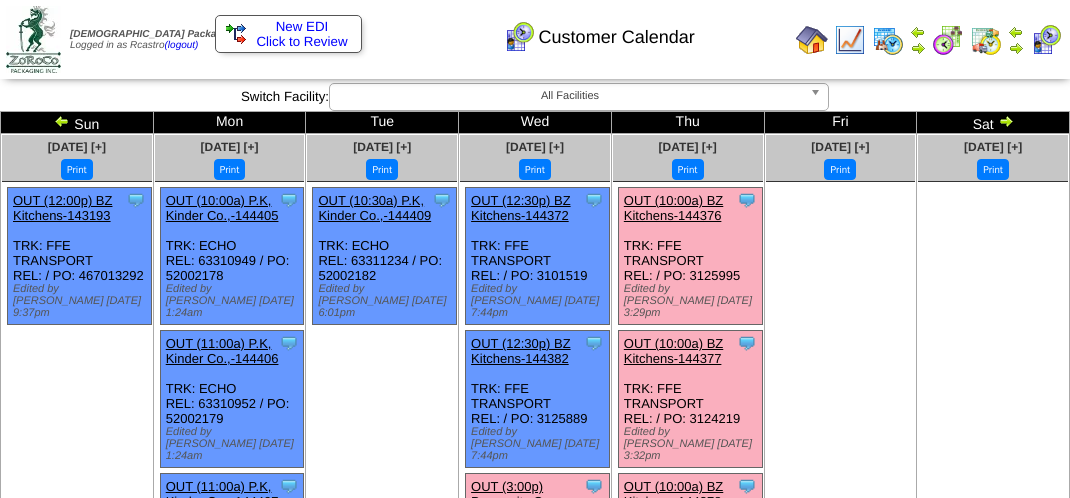 scroll, scrollTop: 0, scrollLeft: 0, axis: both 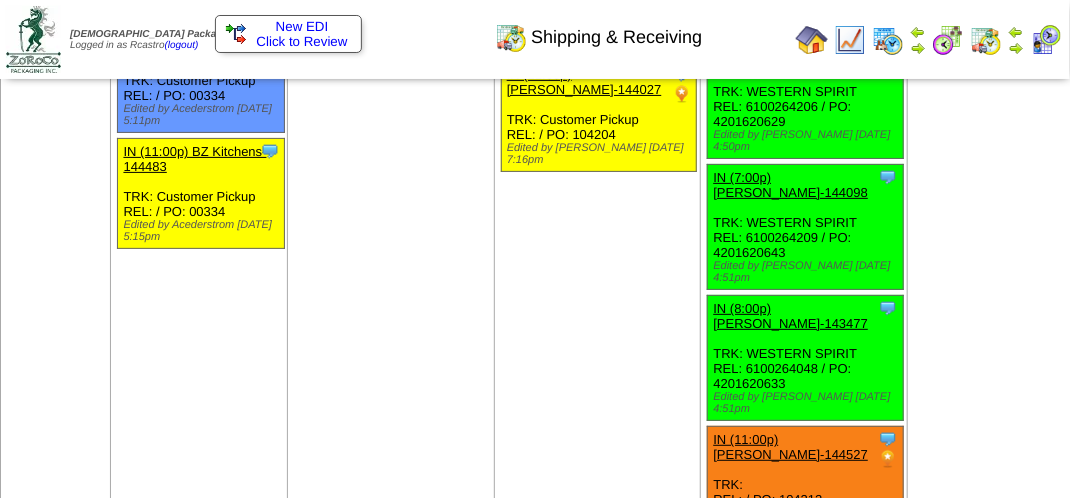 click at bounding box center (1016, 48) 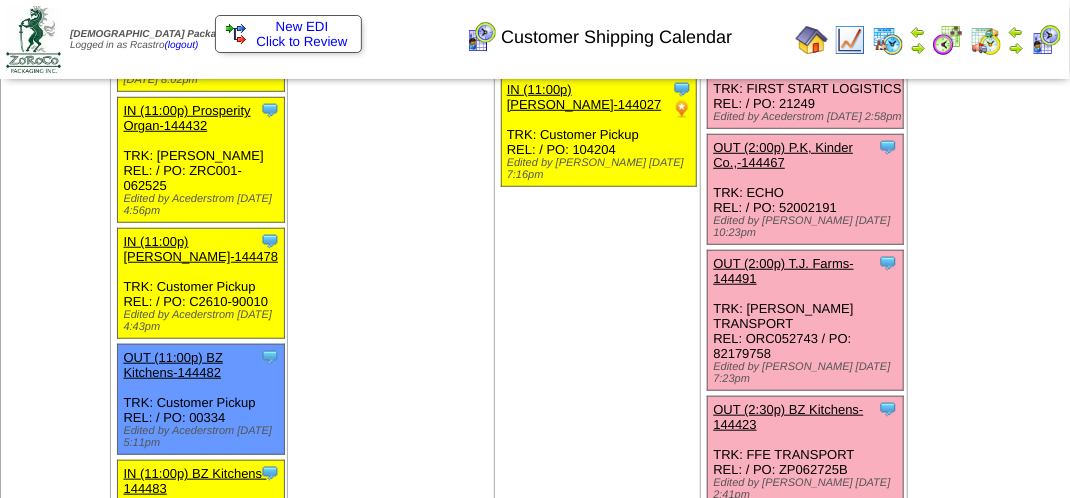 scroll, scrollTop: 3100, scrollLeft: 0, axis: vertical 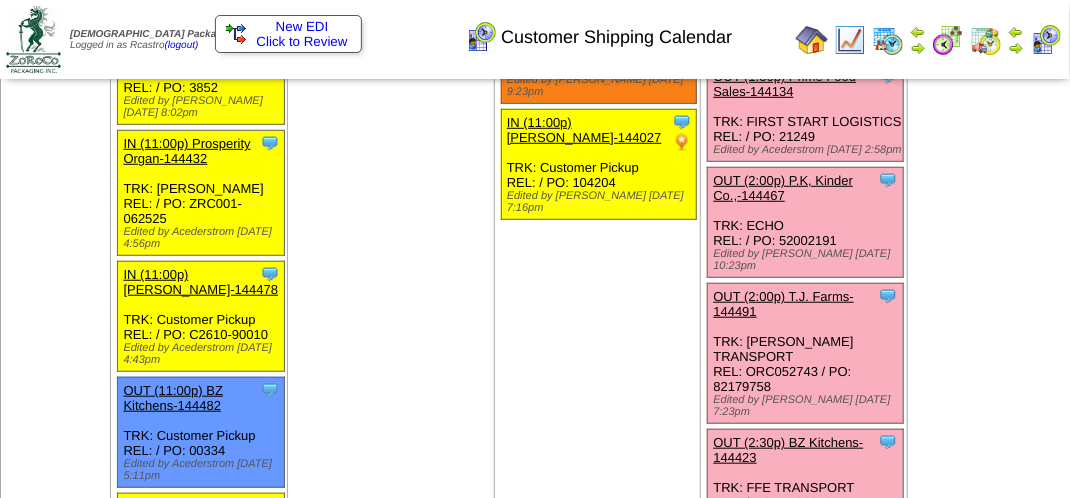click on "Clone Item
IN
(8:00p)
Lamb-Weston-143474
Lamb-Weston
ScheduleID: 143474
30 TOTE:
6597
(RM - 7/16 XCUT FRY TOTE)
Total
30
Order #
143474
Release #
6100264056
PO #
4201620621" at bounding box center (598, -75) 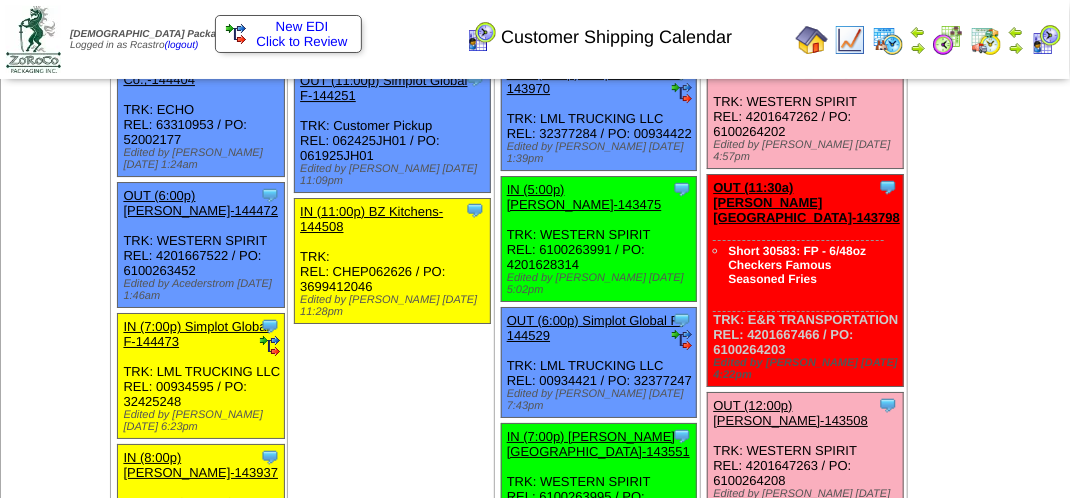 scroll, scrollTop: 2400, scrollLeft: 0, axis: vertical 